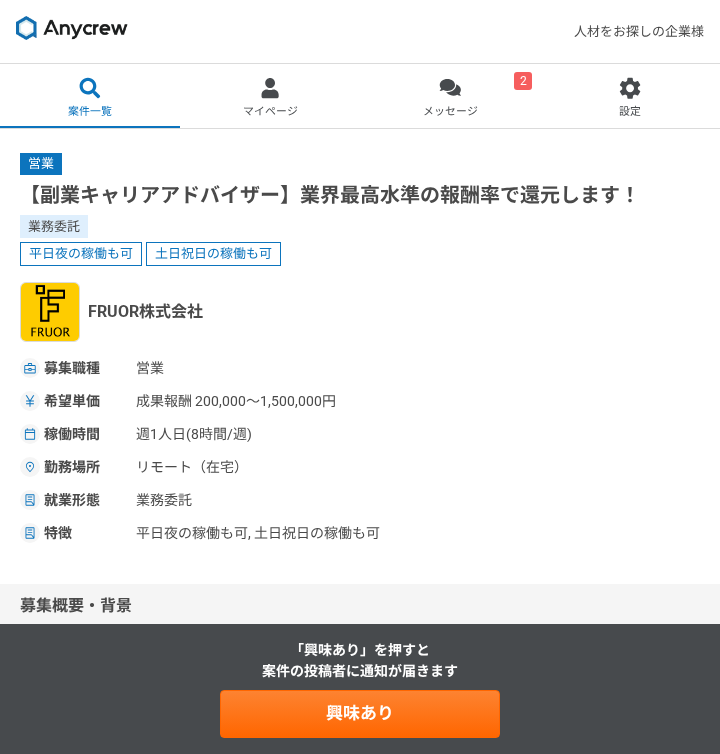 scroll, scrollTop: 0, scrollLeft: 0, axis: both 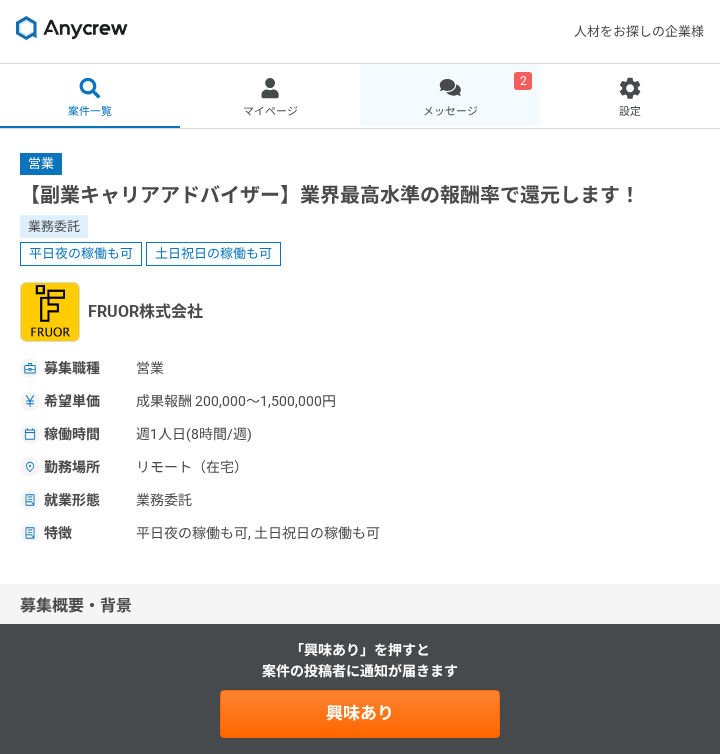 click on "メッセージ" at bounding box center [450, 112] 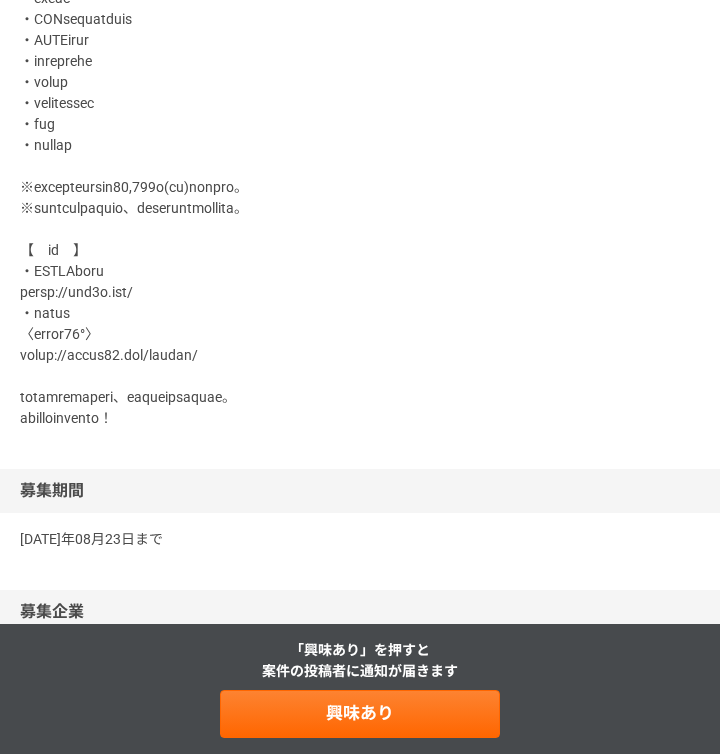 scroll, scrollTop: 2195, scrollLeft: 0, axis: vertical 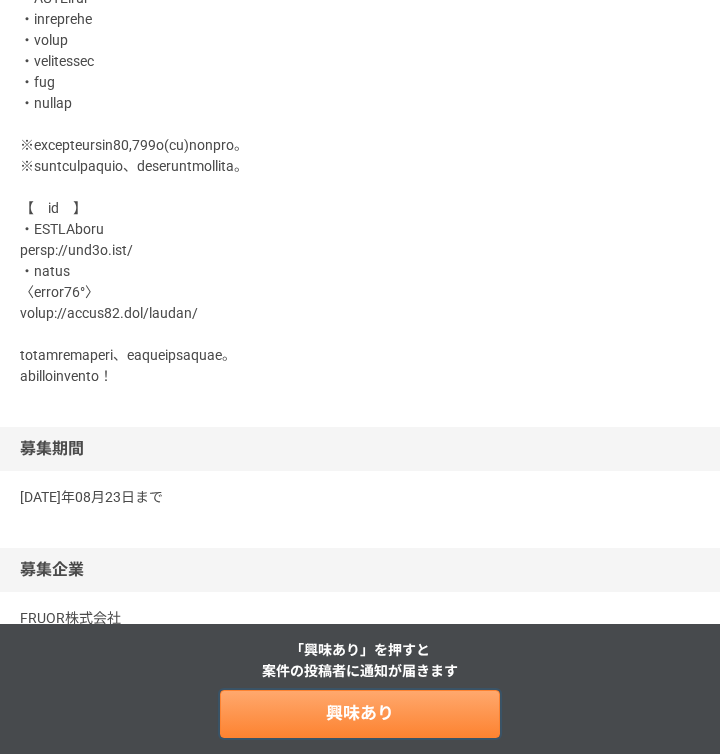 click on "興味あり" at bounding box center (360, 714) 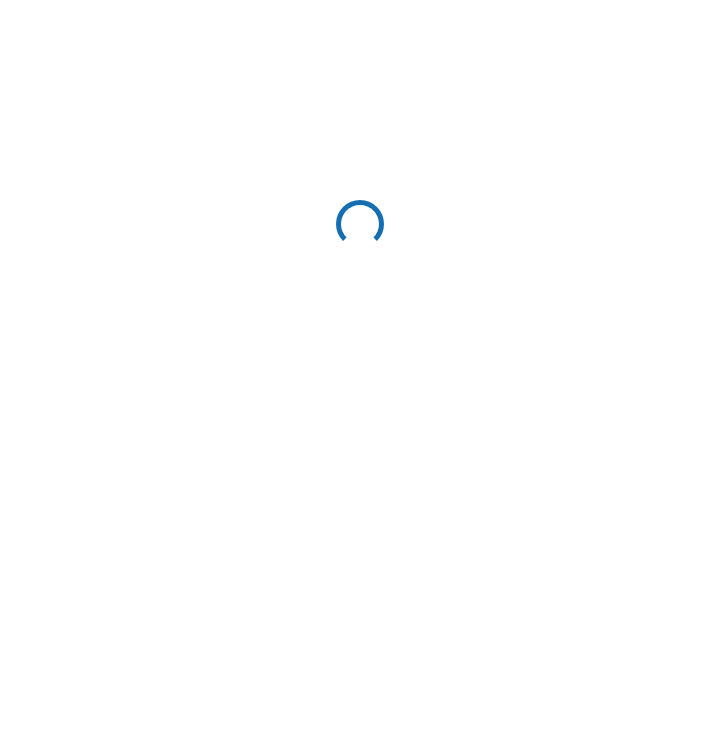 scroll, scrollTop: 0, scrollLeft: 0, axis: both 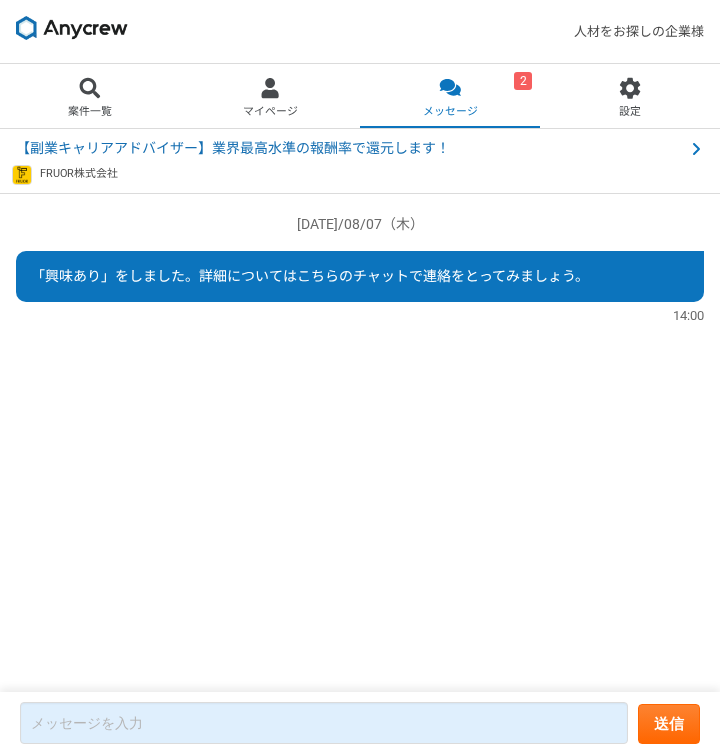 click on "[DATE]/08/07（木） 「興味あり」をしました。詳細についてはこちらのチャットで連絡をとってみましょう。 14:00 送信" at bounding box center [360, 310] 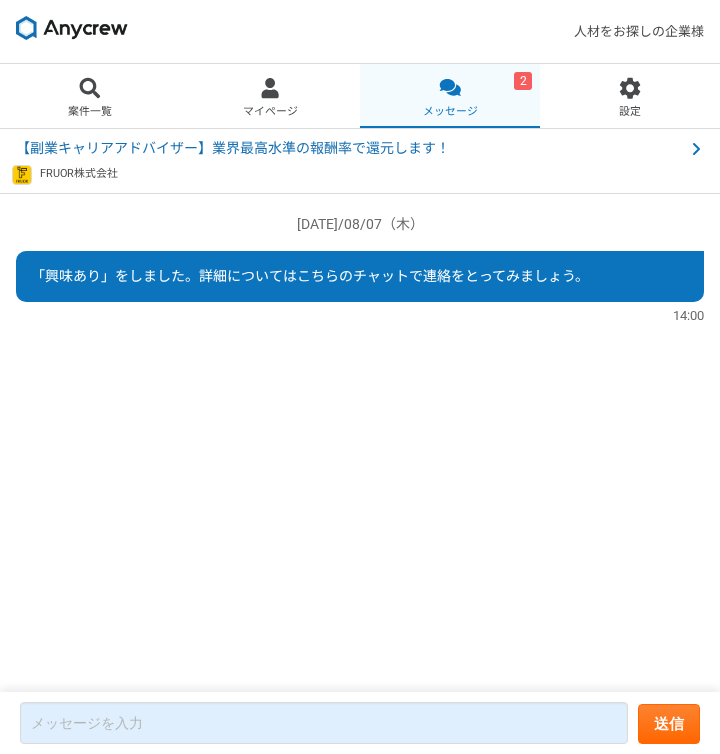 click on "メッセージ" at bounding box center (450, 112) 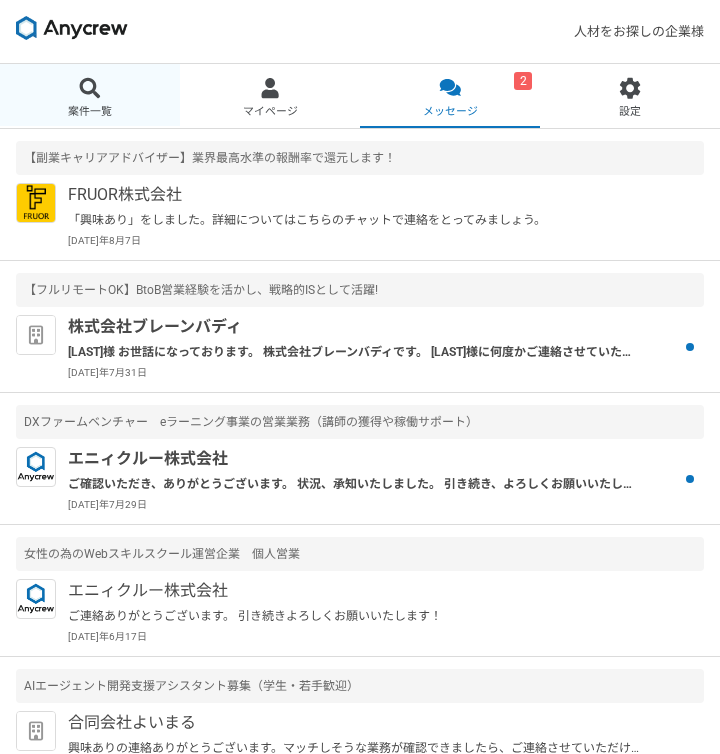 click on "案件一覧" at bounding box center (90, 96) 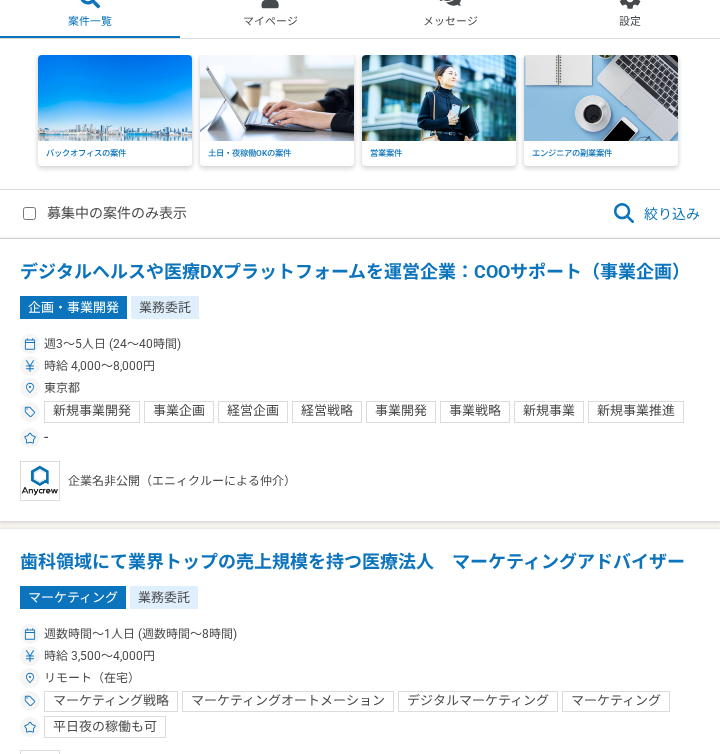 scroll, scrollTop: 0, scrollLeft: 0, axis: both 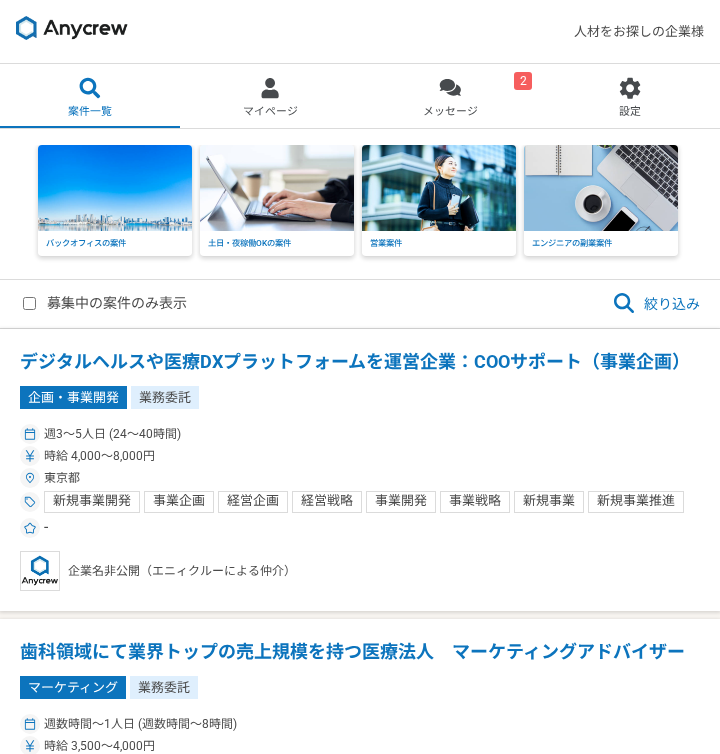 click at bounding box center [72, 28] 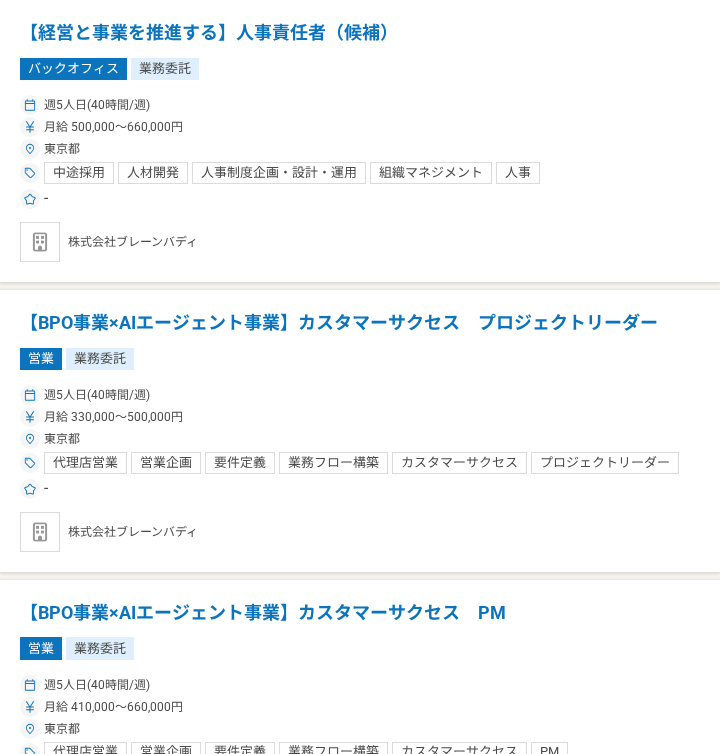 scroll, scrollTop: 3286, scrollLeft: 0, axis: vertical 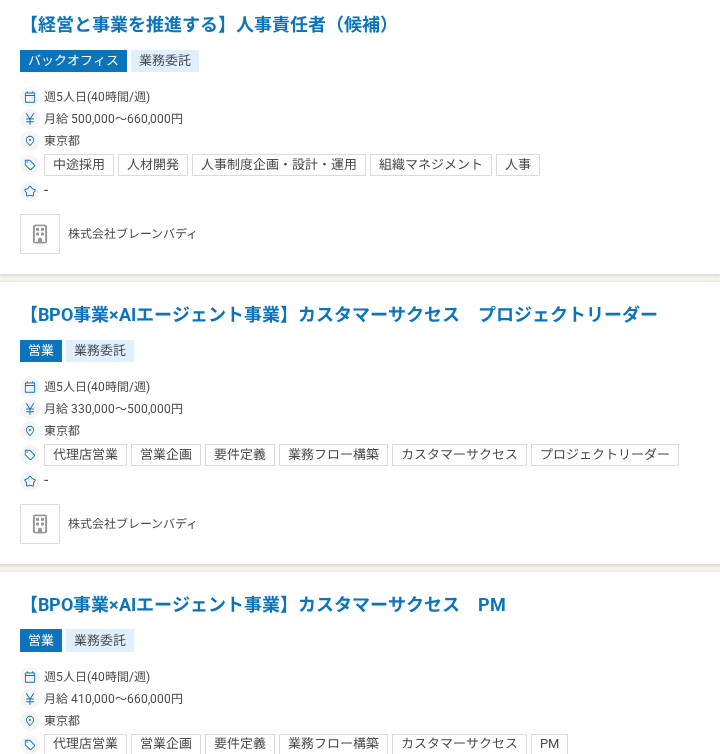 click on "デジタルヘルスや医療DXプラットフォームを運営企業：COOサポート（事業企画） 企画・事業開発 業務委託 週3〜5人日 (24〜40時間) 時給 4,000〜8,000円 [STATE] 新規事業開発 事業企画 経営企画 経営戦略 事業開発 事業戦略 新規事業 新規事業推進 事業マネジメント 事業立ち上げ 事業計画策定 事業継続計画 - 企業名非公開（エニィクルーによる仲介） 歯科領域にて業界トップの売上規模を持つ医療法人　マーケティングアドバイザー マーケティング 業務委託 週数時間〜1人日 (週数時間〜8時間) 時給 3,500〜4,000円 リモート（在宅） マーケティング戦略 マーケティングオートメーション デジタルマーケティング マーケティング SNS広告 リスティング広告 SEO MEO 医療記事 採用 人材採用 中途採用 Google広告 Google Analytics 広報戦略 LPO 平日夜の稼働も可 営業 業務委託 - -" at bounding box center [360, -25] 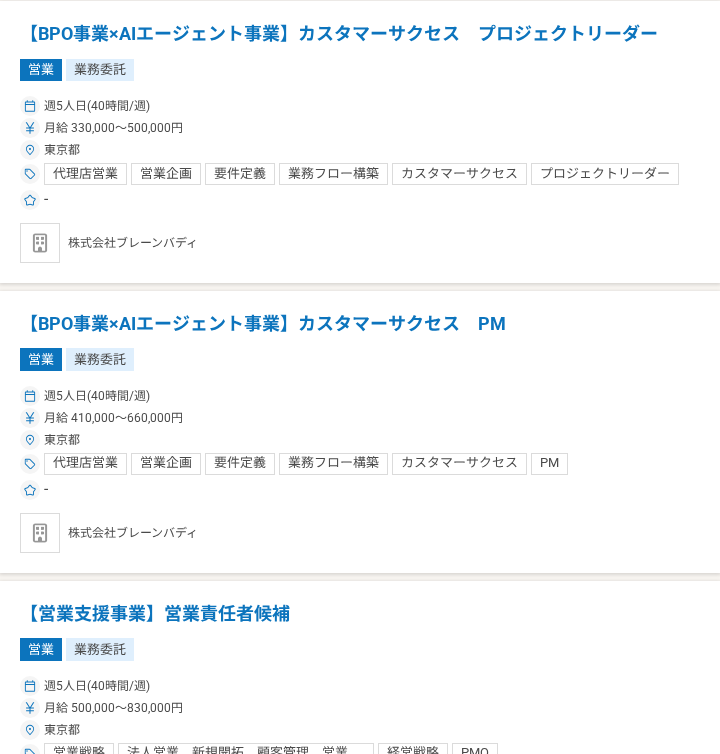 scroll, scrollTop: 3573, scrollLeft: 0, axis: vertical 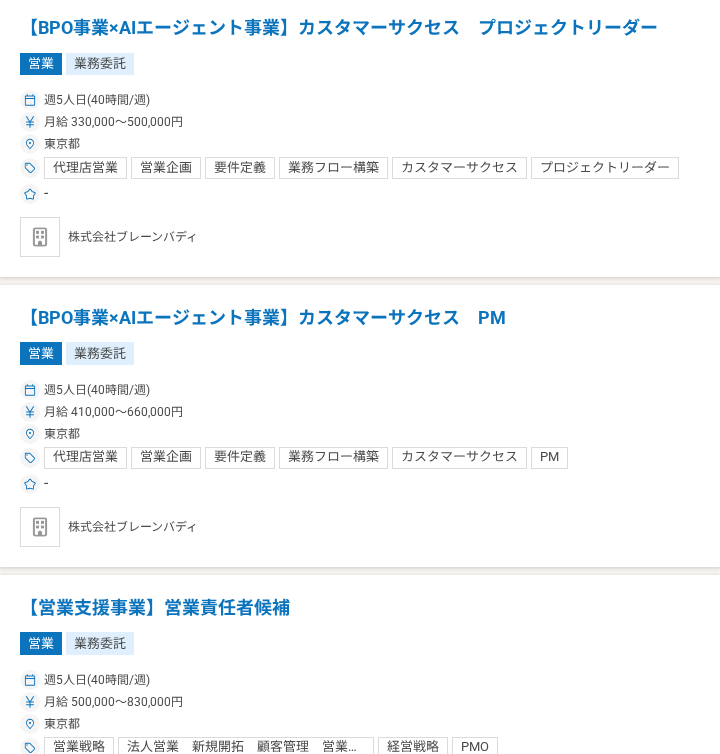 click on "デジタルヘルスや医療DXプラットフォームを運営企業：COOサポート（事業企画） 企画・事業開発 業務委託 週3〜5人日 (24〜40時間) 時給 4,000〜8,000円 [STATE] 新規事業開発 事業企画 経営企画 経営戦略 事業開発 事業戦略 新規事業 新規事業推進 事業マネジメント 事業立ち上げ 事業計画策定 事業継続計画 - 企業名非公開（エニィクルーによる仲介） 歯科領域にて業界トップの売上規模を持つ医療法人　マーケティングアドバイザー マーケティング 業務委託 週数時間〜1人日 (週数時間〜8時間) 時給 3,500〜4,000円 リモート（在宅） マーケティング戦略 マーケティングオートメーション デジタルマーケティング マーケティング SNS広告 リスティング広告 SEO MEO 医療記事 採用 人材採用 中途採用 Google広告 Google Analytics 広報戦略 LPO 平日夜の稼働も可 営業 業務委託 - -" at bounding box center (360, -312) 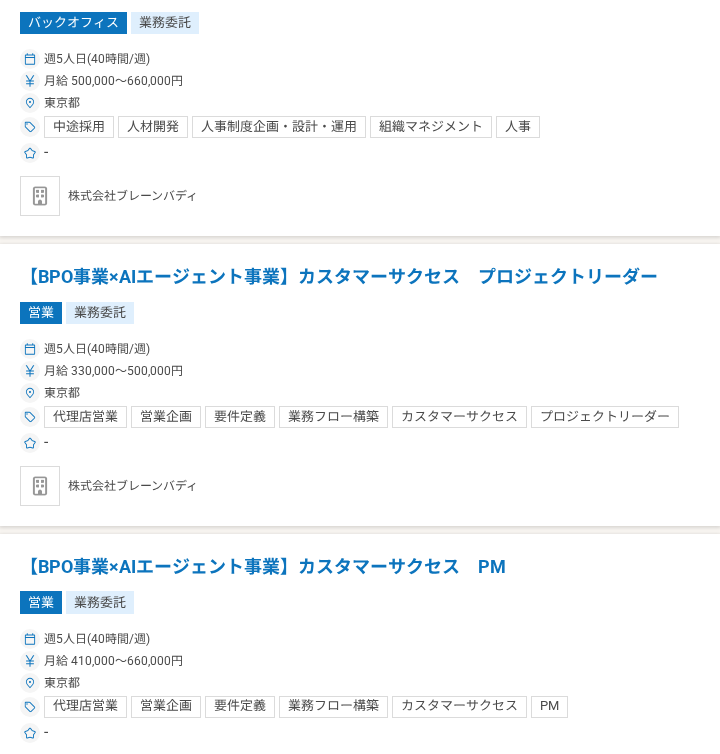 scroll, scrollTop: 3305, scrollLeft: 0, axis: vertical 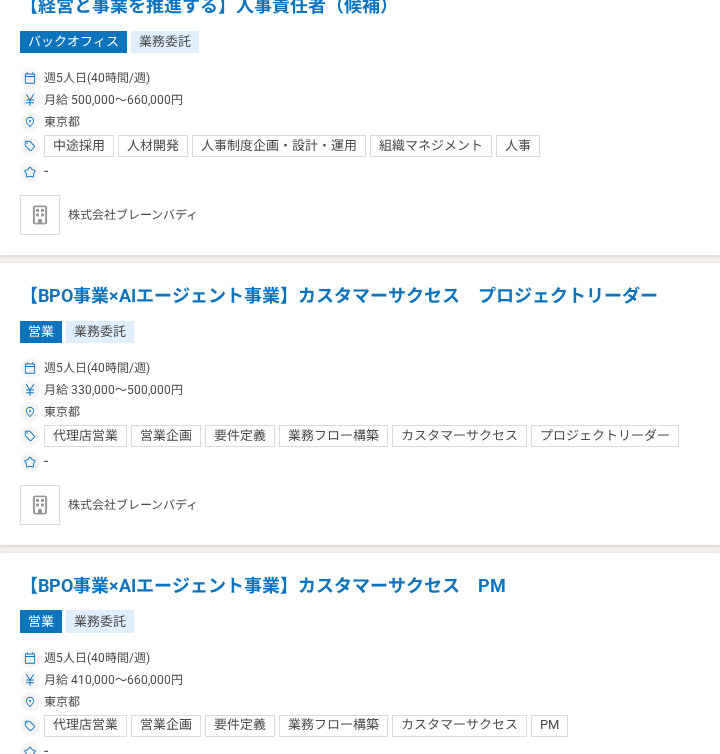 click on "デジタルヘルスや医療DXプラットフォームを運営企業：COOサポート（事業企画） 企画・事業開発 業務委託 週3〜5人日 (24〜40時間) 時給 4,000〜8,000円 [STATE] 新規事業開発 事業企画 経営企画 経営戦略 事業開発 事業戦略 新規事業 新規事業推進 事業マネジメント 事業立ち上げ 事業計画策定 事業継続計画 - 企業名非公開（エニィクルーによる仲介） 歯科領域にて業界トップの売上規模を持つ医療法人　マーケティングアドバイザー マーケティング 業務委託 週数時間〜1人日 (週数時間〜8時間) 時給 3,500〜4,000円 リモート（在宅） マーケティング戦略 マーケティングオートメーション デジタルマーケティング マーケティング SNS広告 リスティング広告 SEO MEO 医療記事 採用 人材採用 中途採用 Google広告 Google Analytics 広報戦略 LPO 平日夜の稼働も可 営業 業務委託 - -" at bounding box center [360, -44] 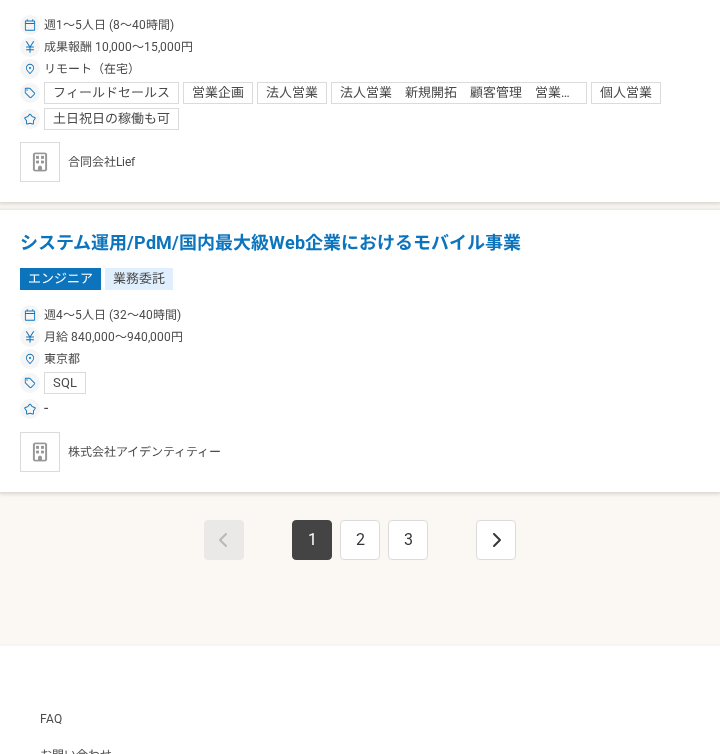 scroll, scrollTop: 5719, scrollLeft: 0, axis: vertical 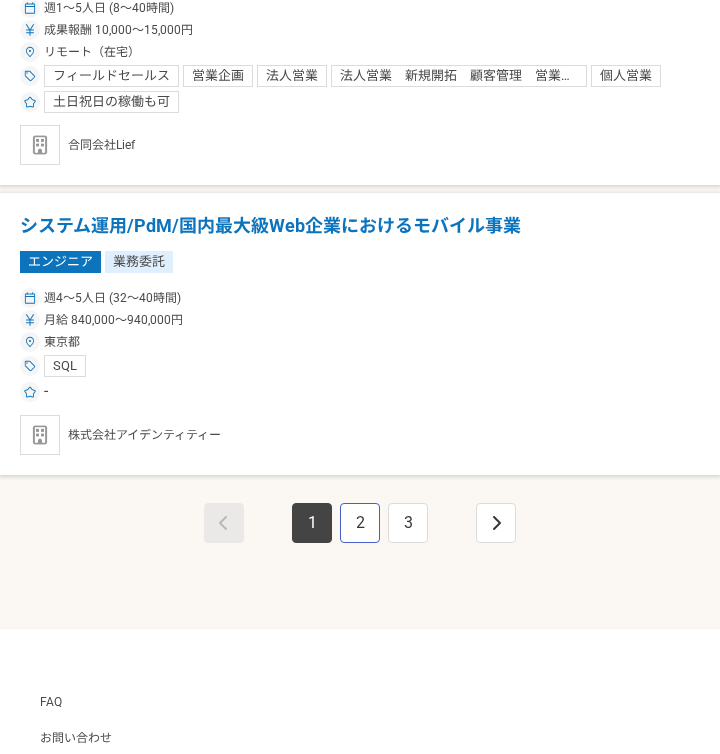 click on "2" at bounding box center [360, 523] 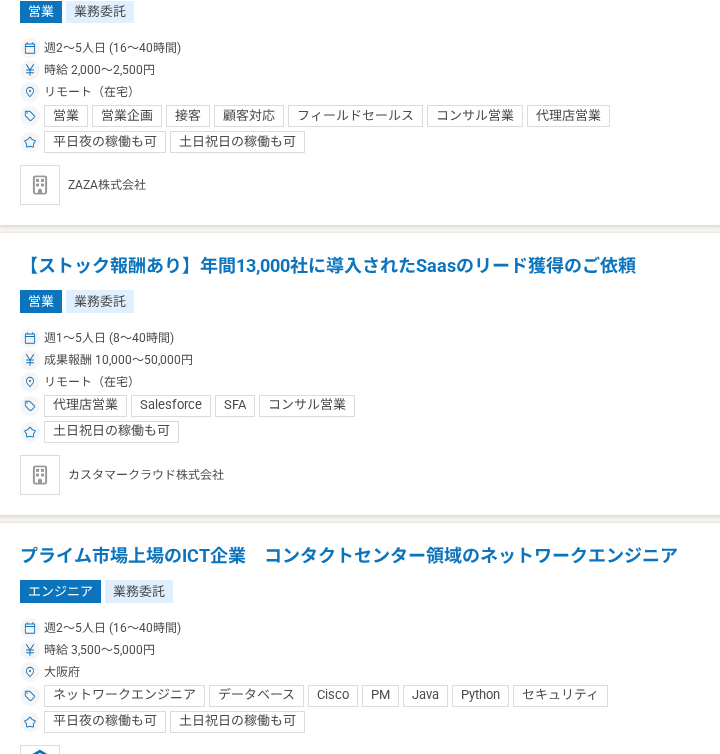 scroll, scrollTop: 2564, scrollLeft: 0, axis: vertical 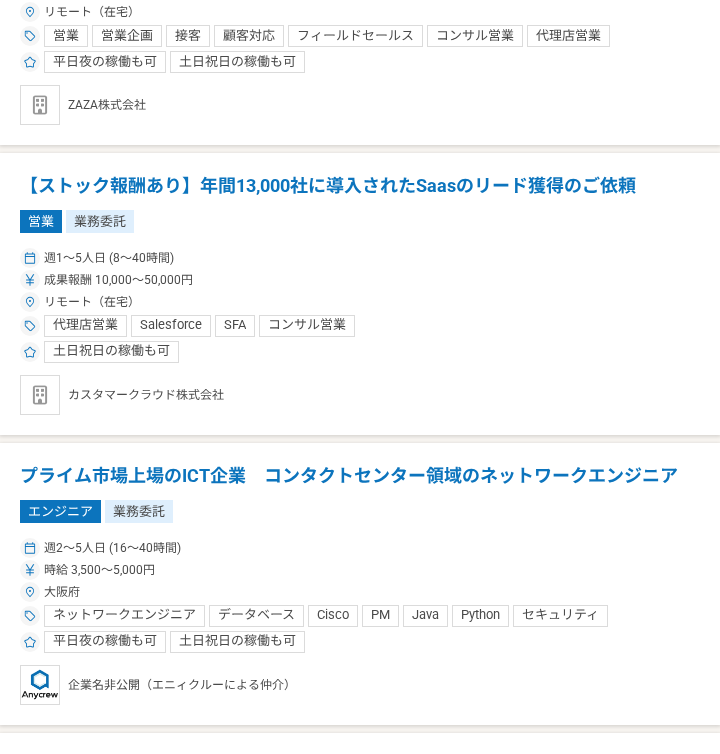 click on "【ストック報酬あり】年間13,000社に導入されたSaasのリード獲得のご依頼" at bounding box center (360, 186) 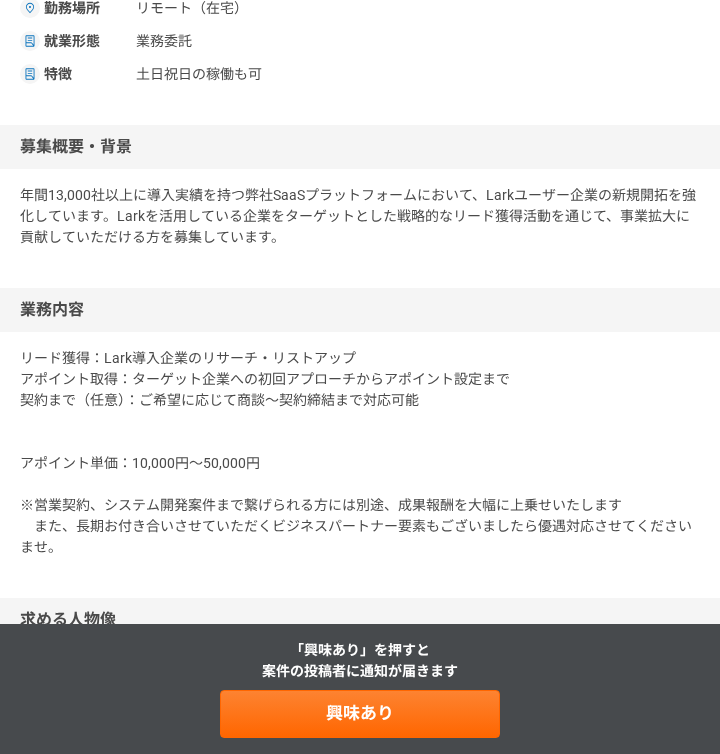 scroll, scrollTop: 0, scrollLeft: 0, axis: both 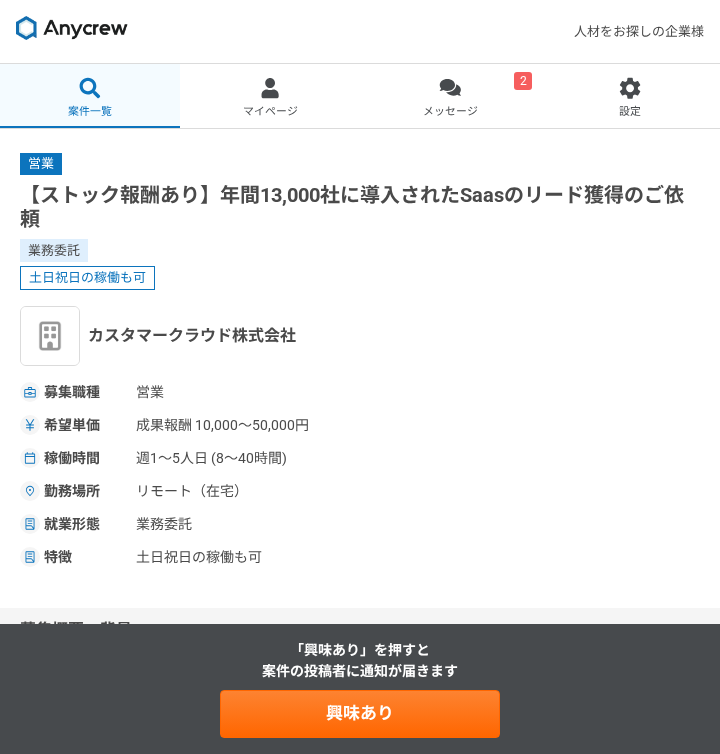 click on "案件一覧" at bounding box center [90, 112] 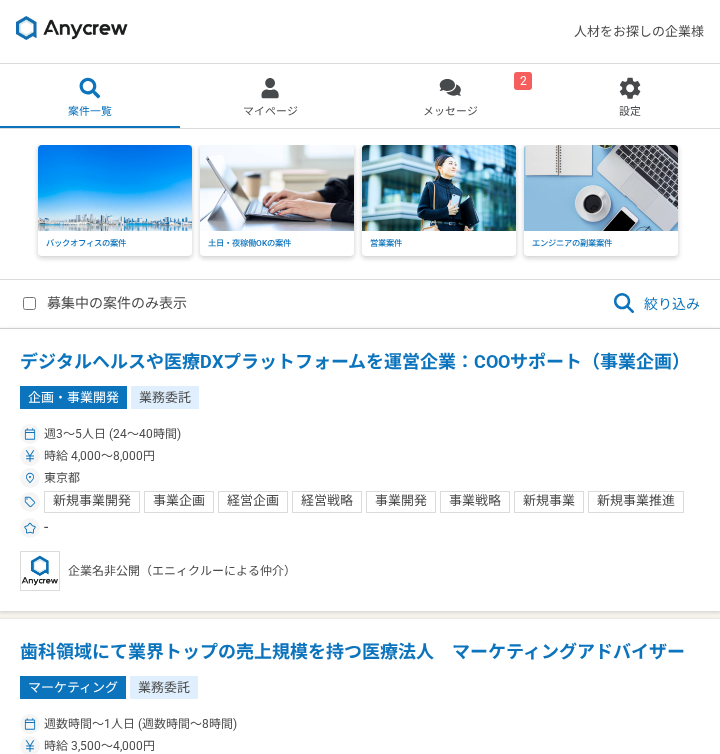 click on "土日・夜稼働OKの案件" at bounding box center [277, 243] 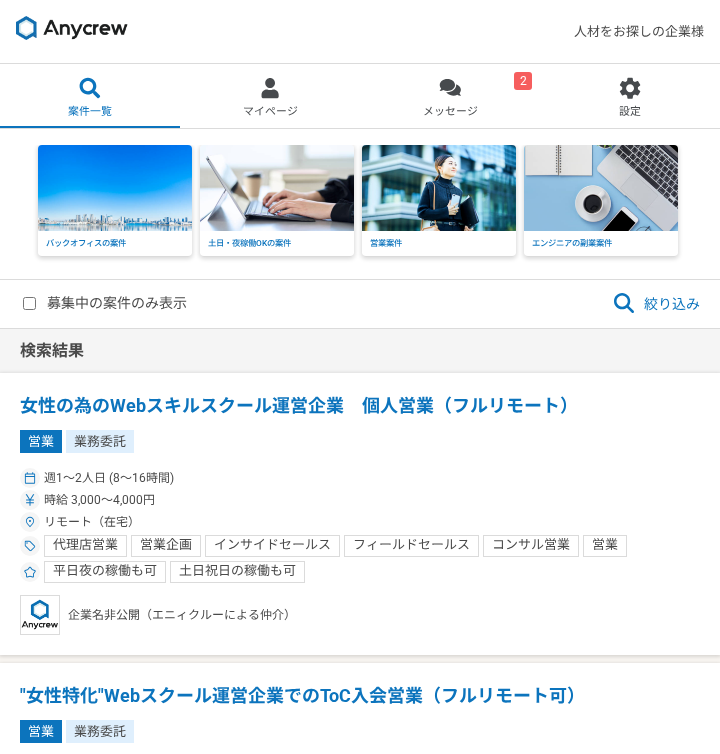 scroll, scrollTop: 0, scrollLeft: 0, axis: both 